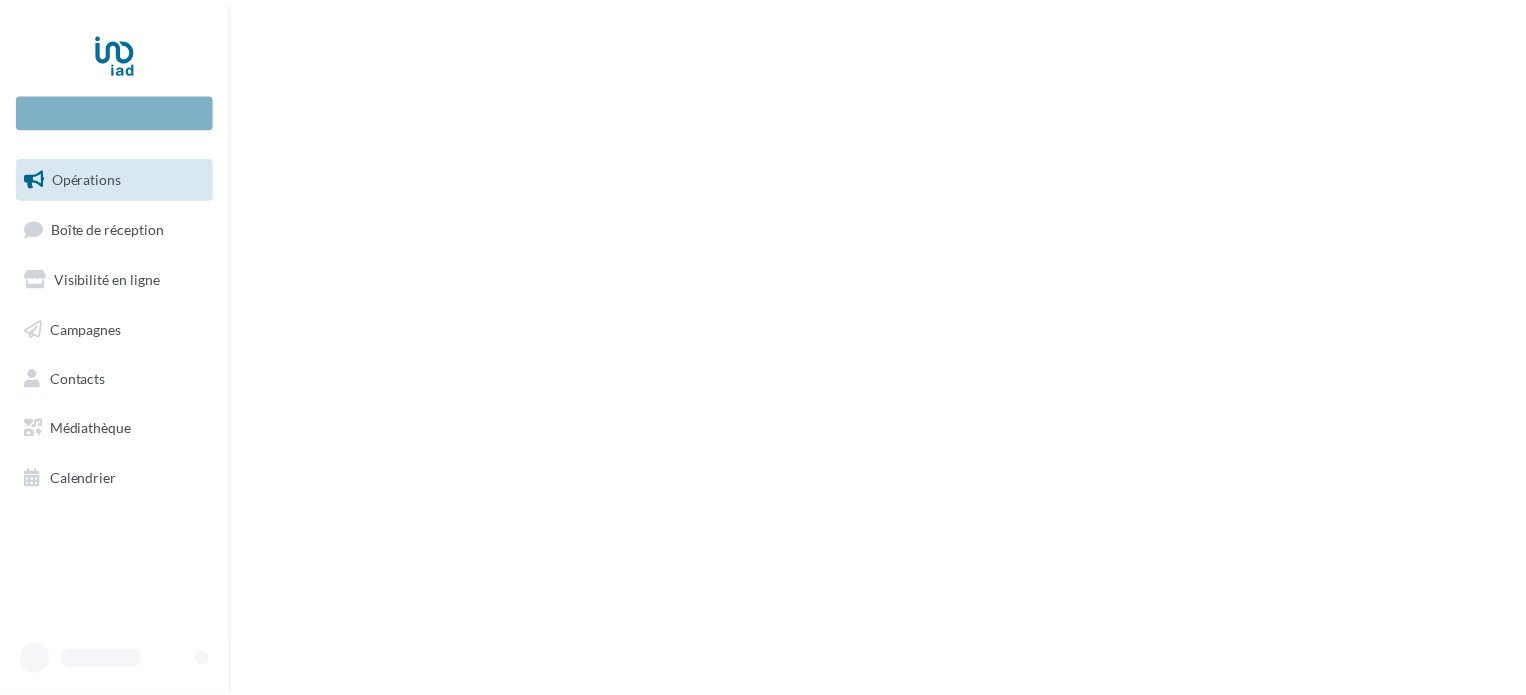 scroll, scrollTop: 0, scrollLeft: 0, axis: both 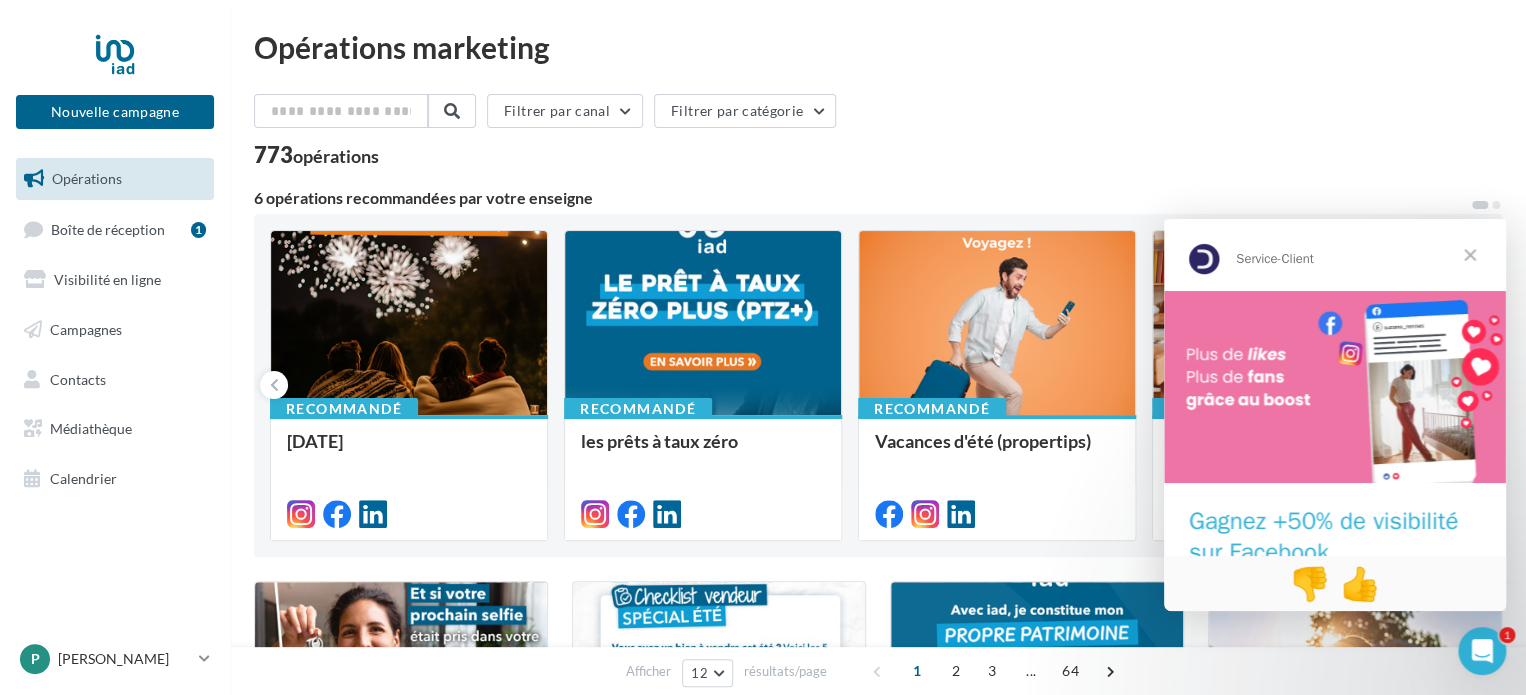 click at bounding box center [1470, 255] 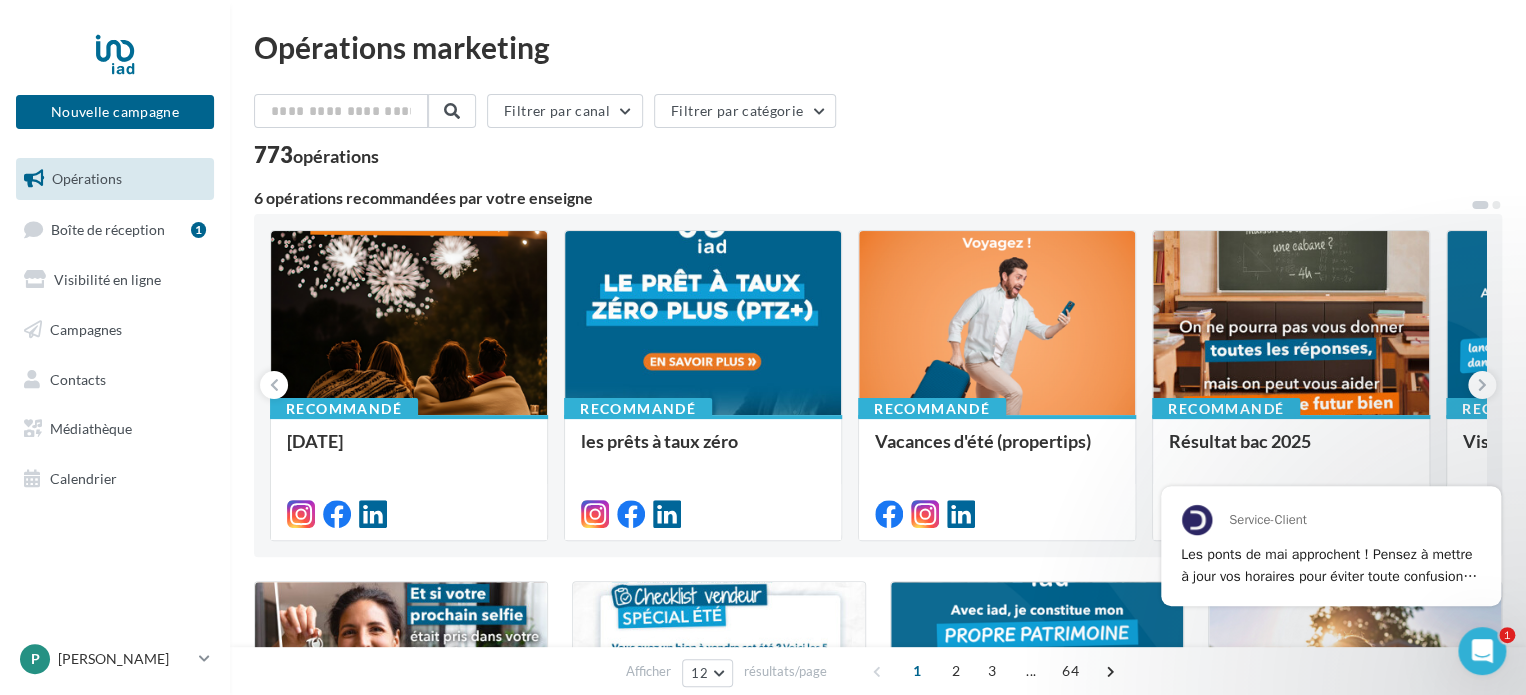 scroll, scrollTop: 0, scrollLeft: 0, axis: both 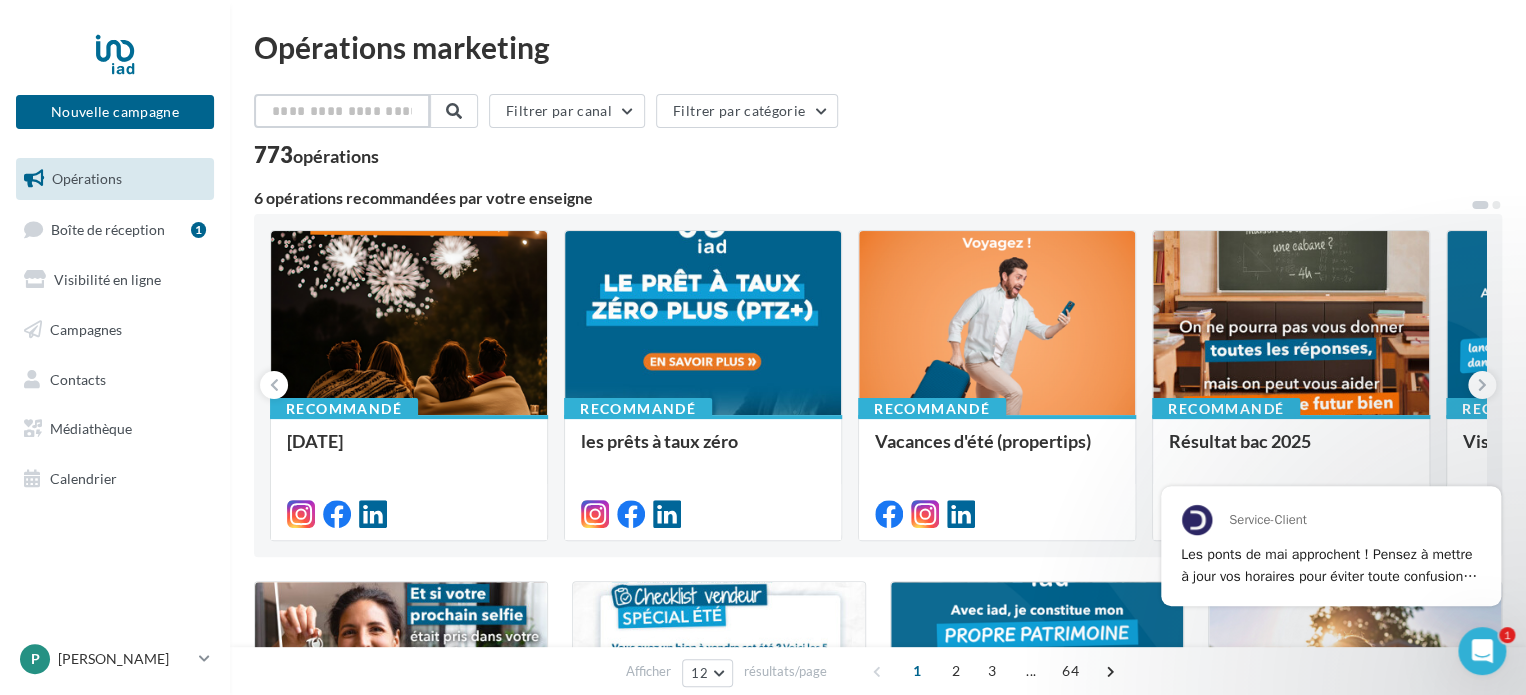 click at bounding box center [342, 111] 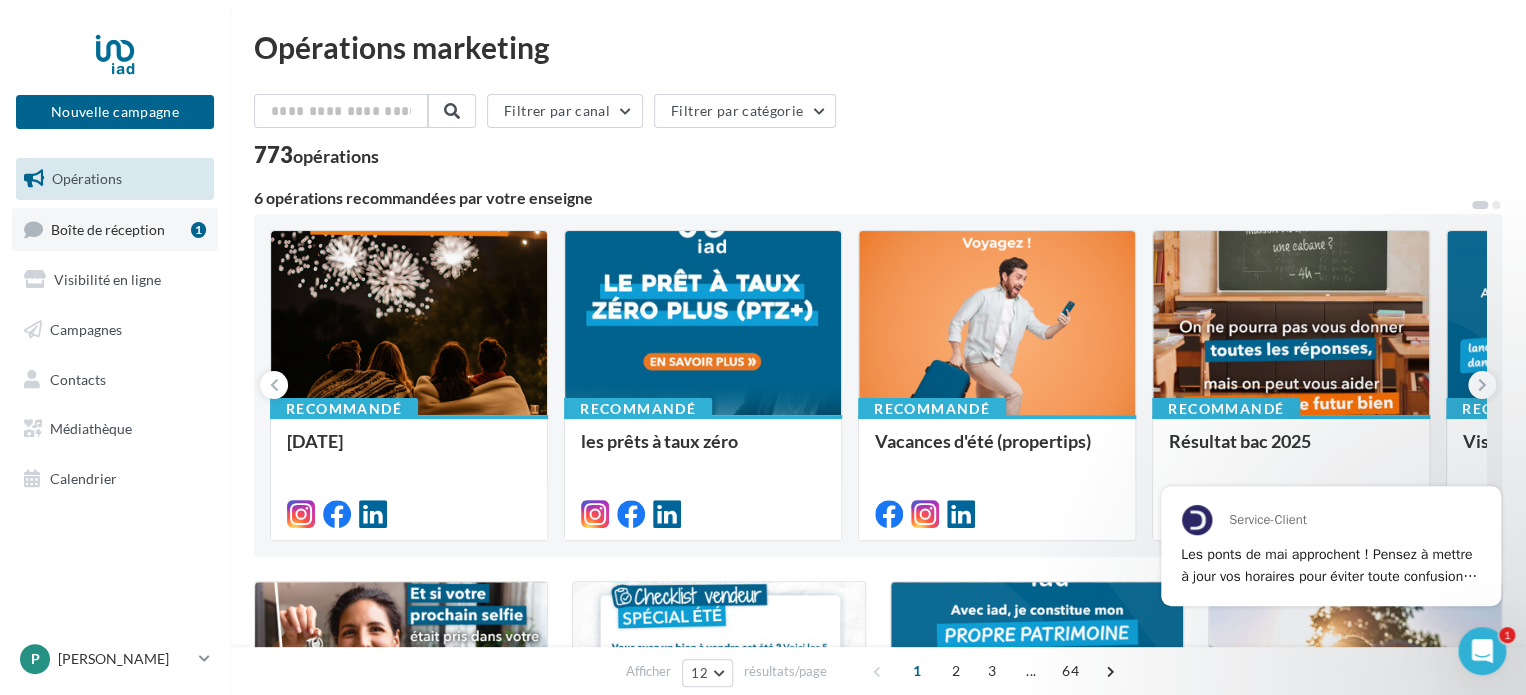 click on "Boîte de réception" at bounding box center (108, 228) 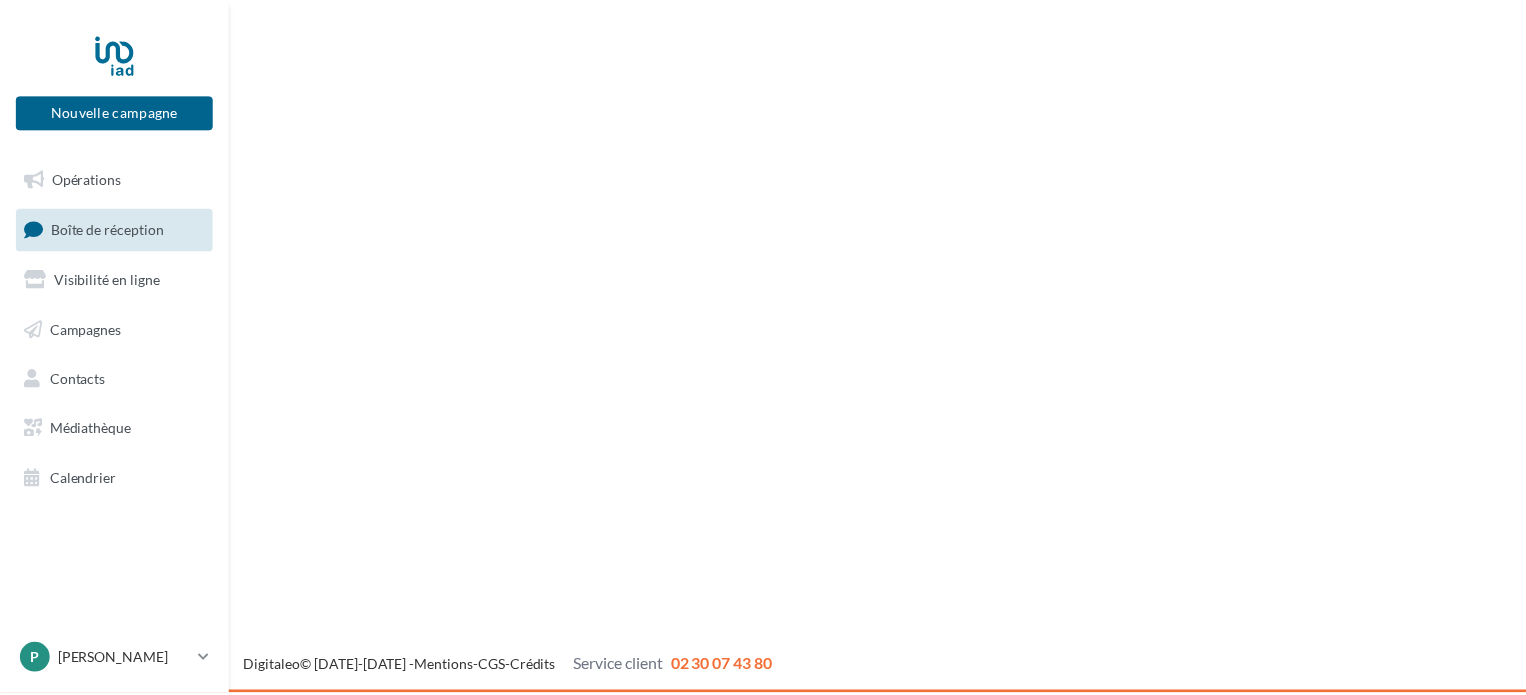 scroll, scrollTop: 0, scrollLeft: 0, axis: both 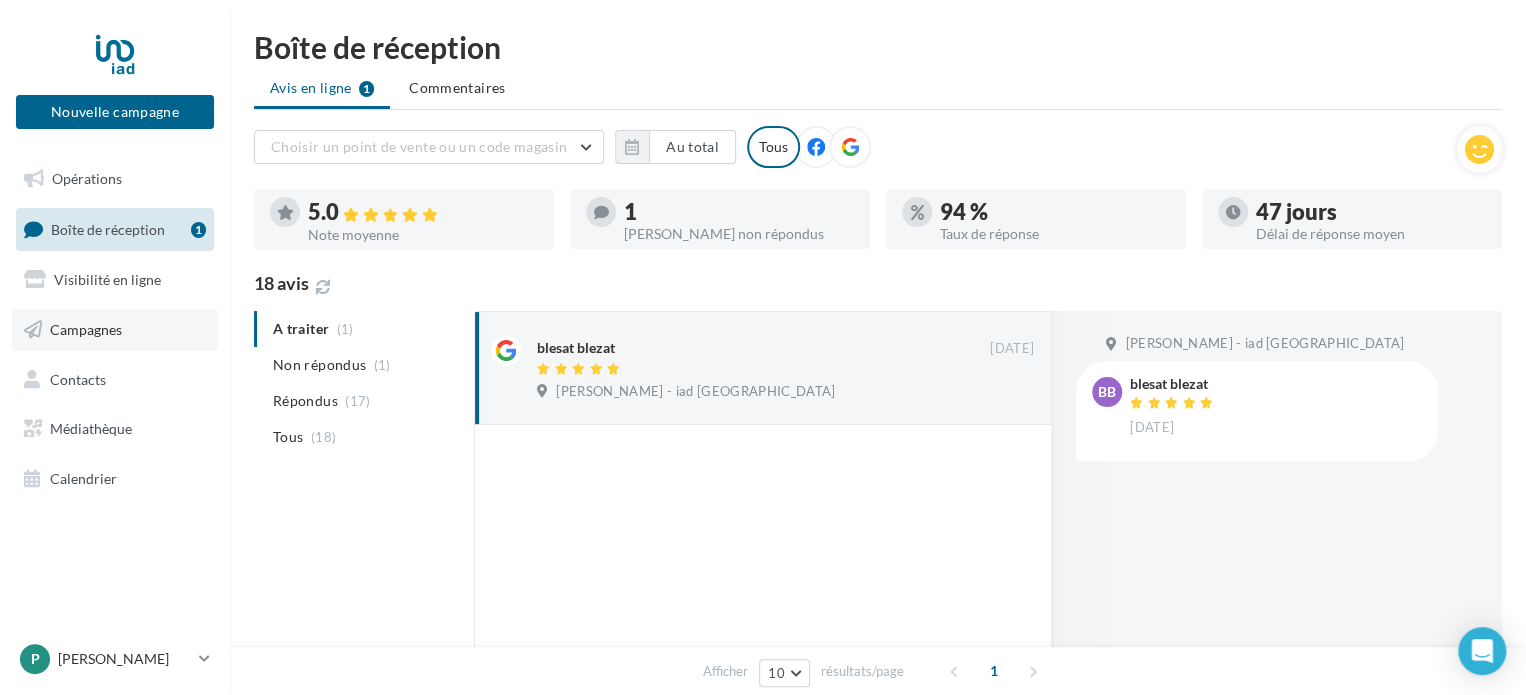 click on "Campagnes" at bounding box center [86, 329] 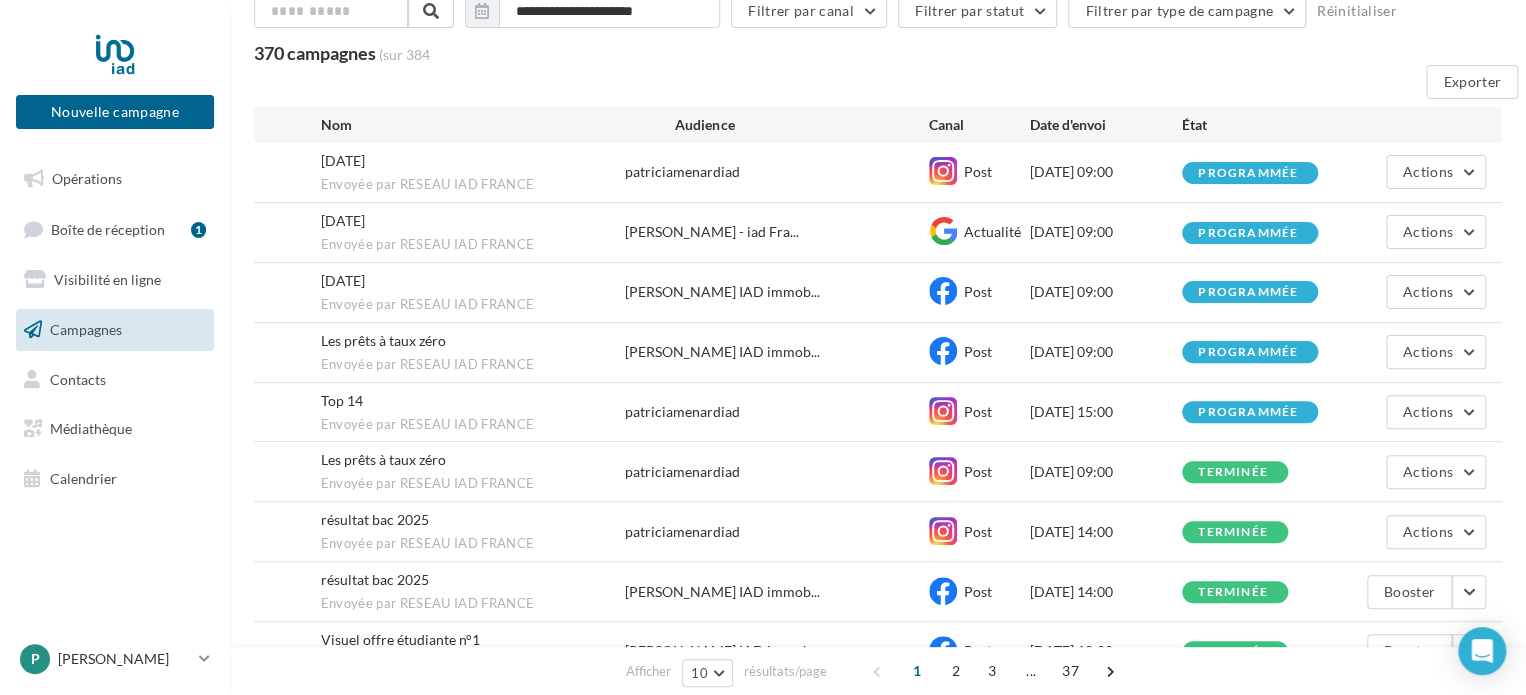 scroll, scrollTop: 0, scrollLeft: 0, axis: both 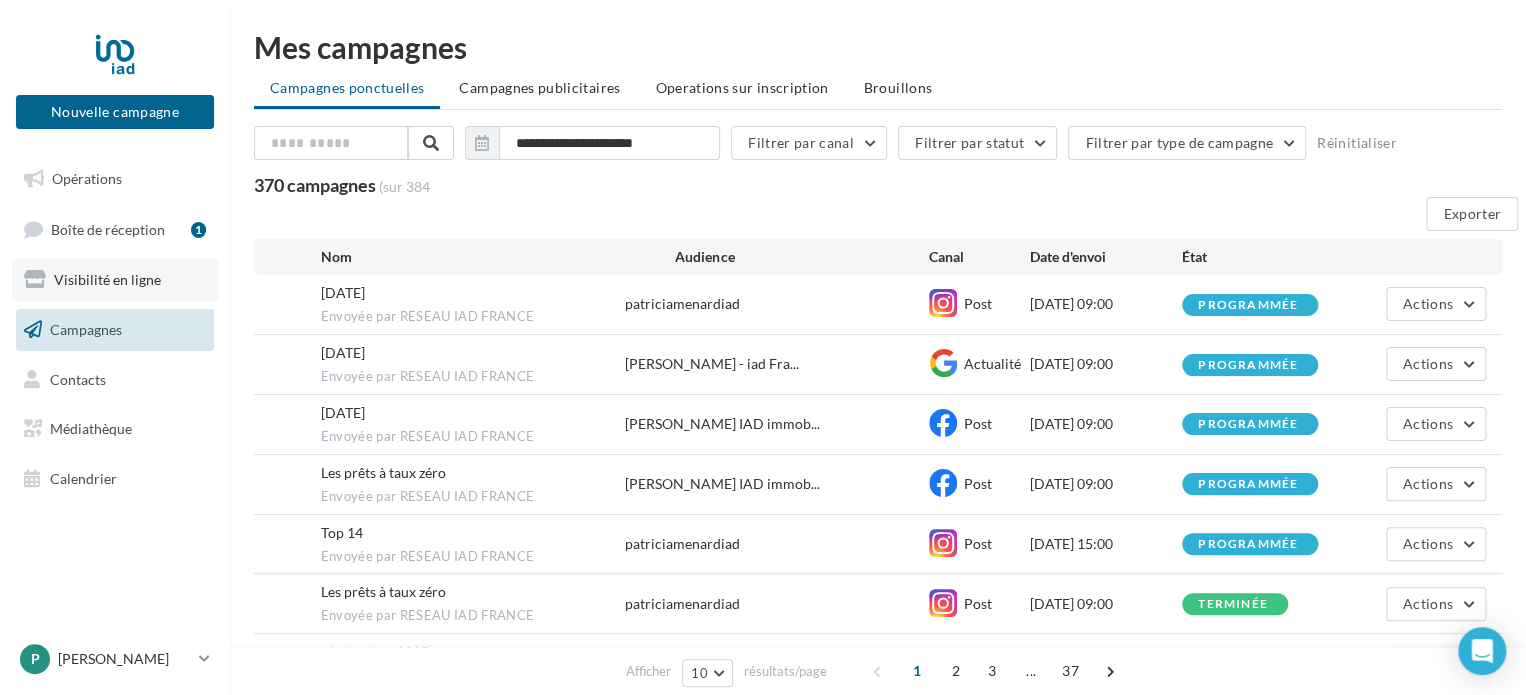 click on "Visibilité en ligne" at bounding box center [107, 279] 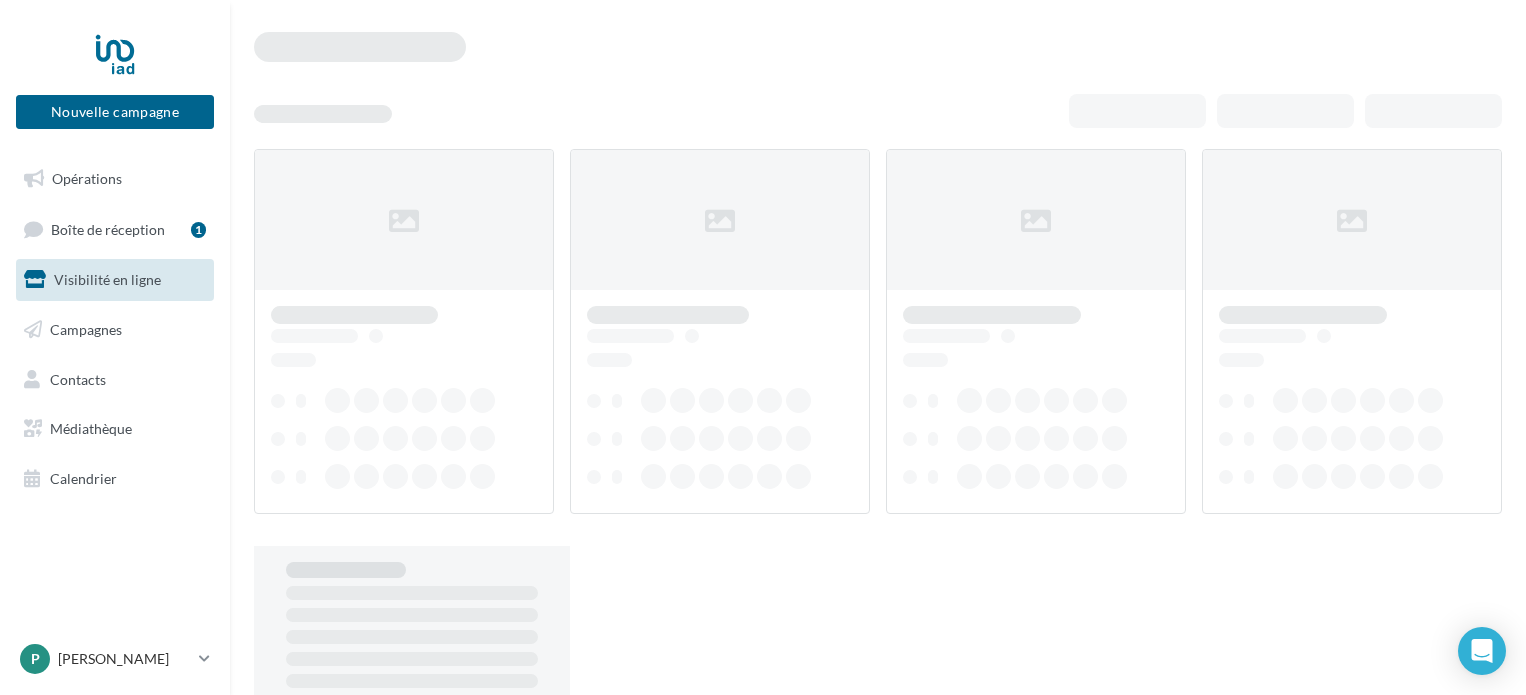 scroll, scrollTop: 0, scrollLeft: 0, axis: both 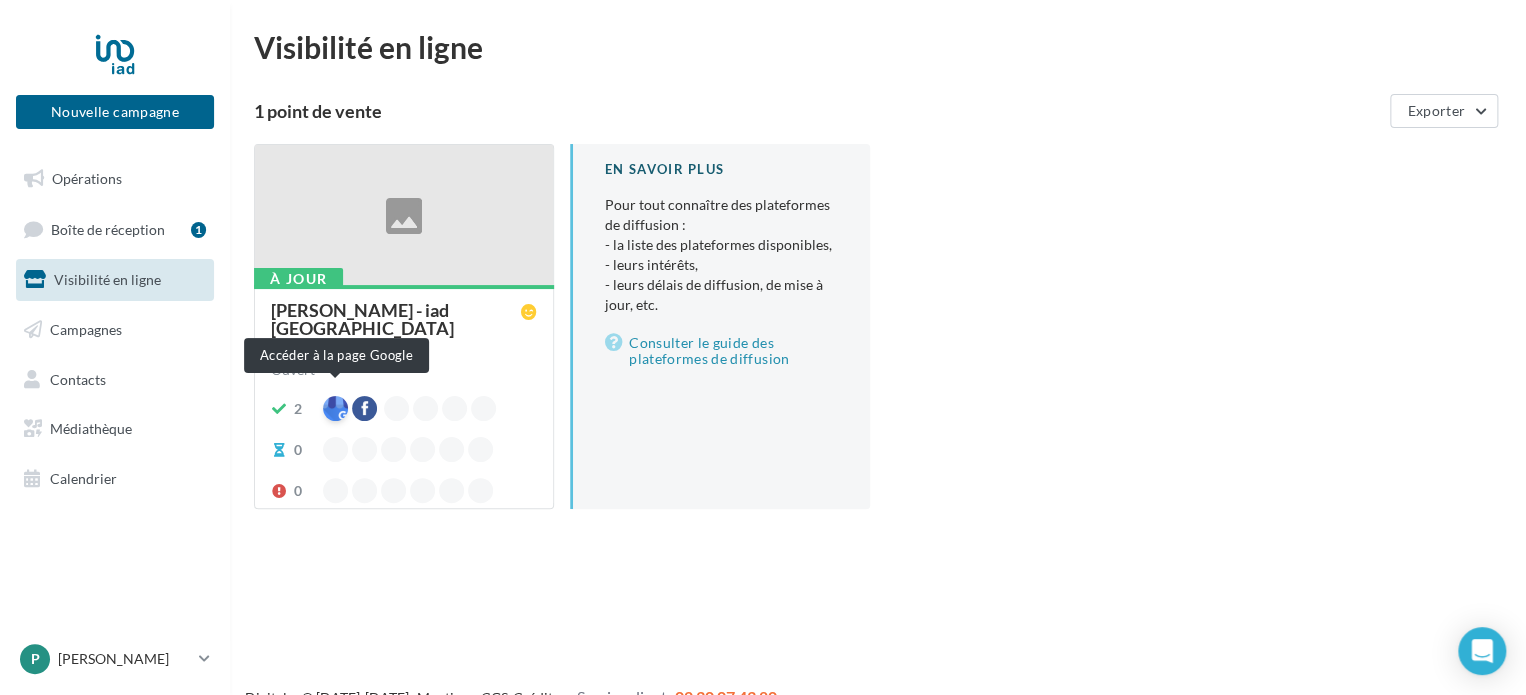 click at bounding box center (335, 408) 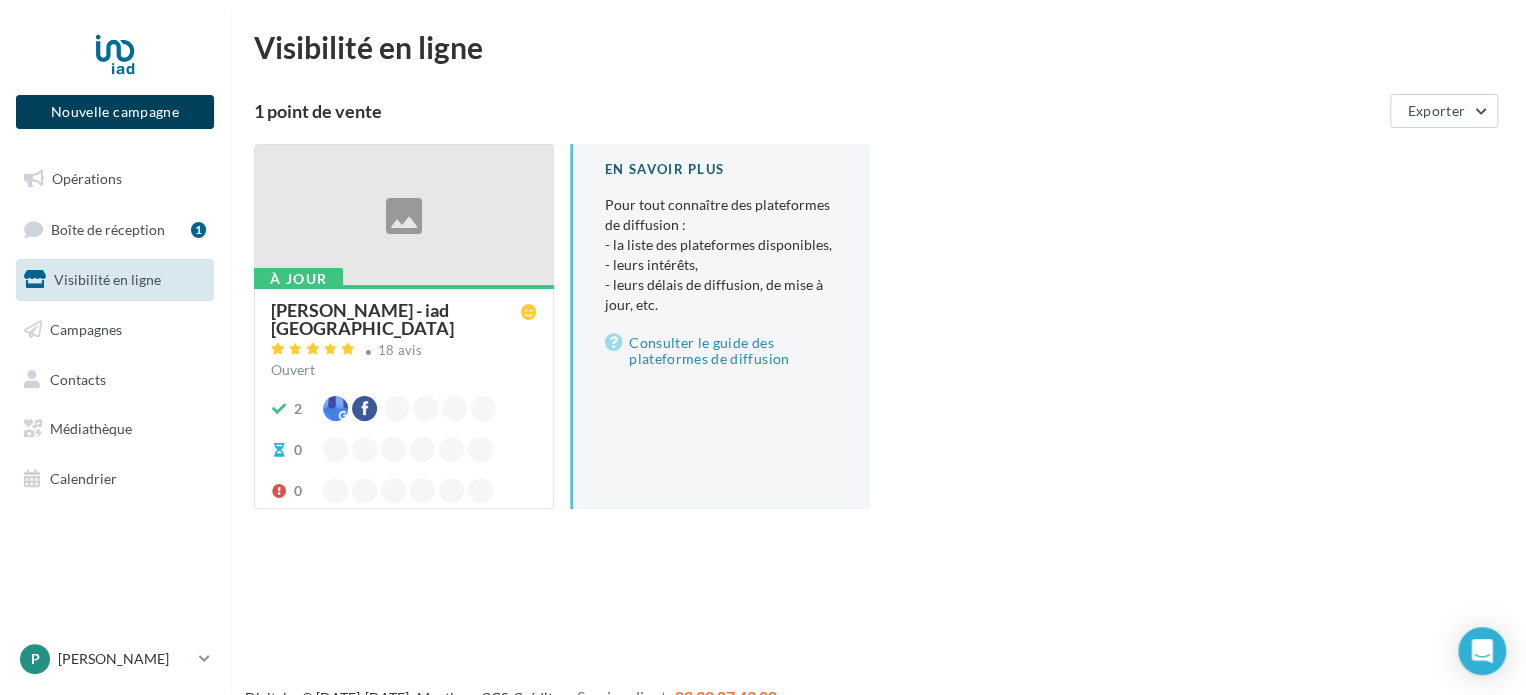 click on "Nouvelle campagne" at bounding box center [115, 112] 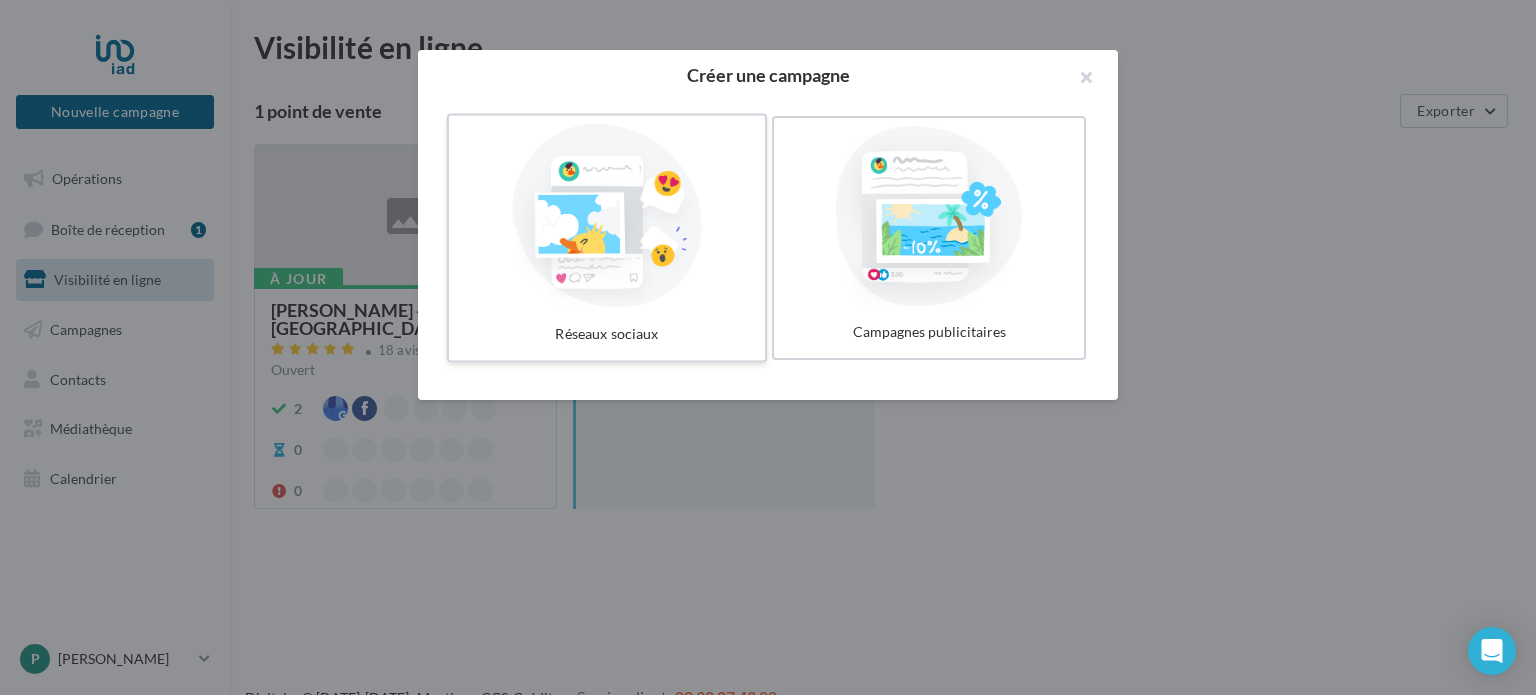click at bounding box center (607, 216) 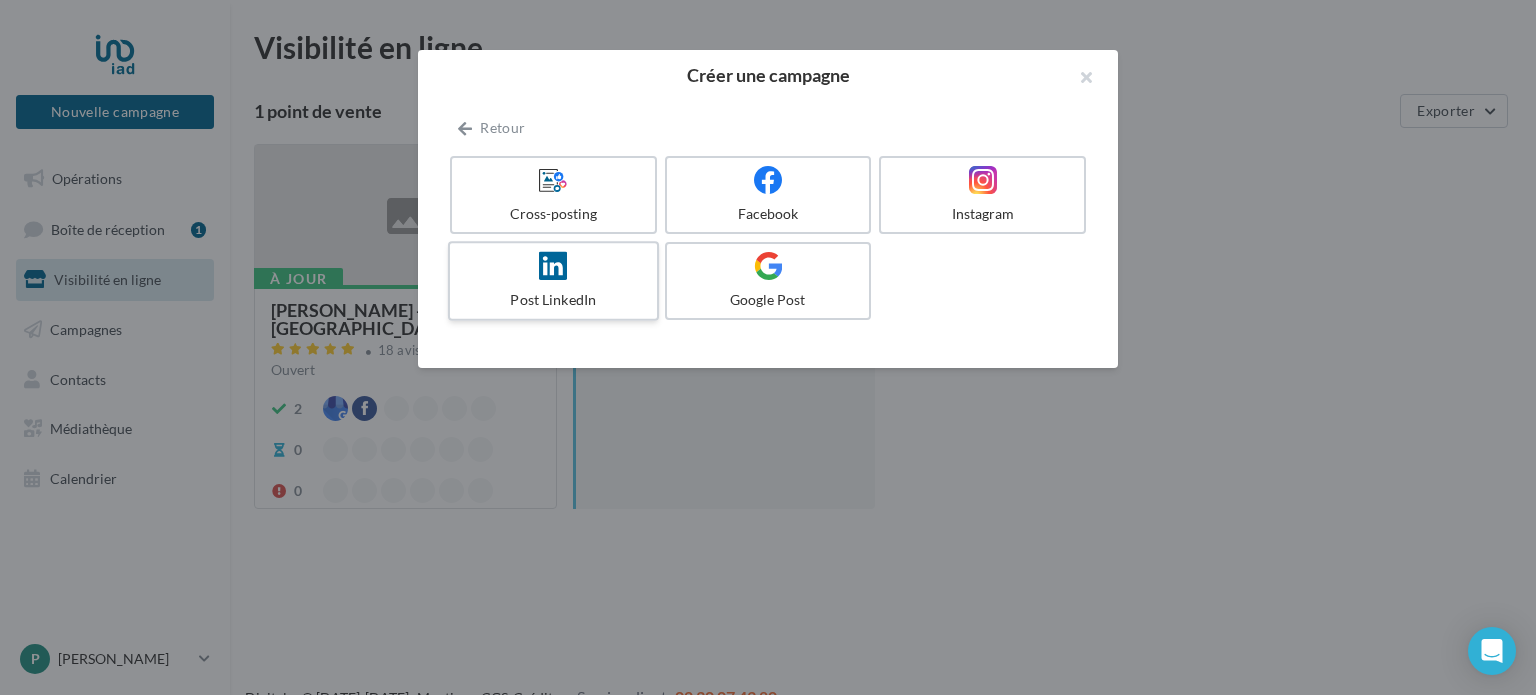 click at bounding box center [553, 265] 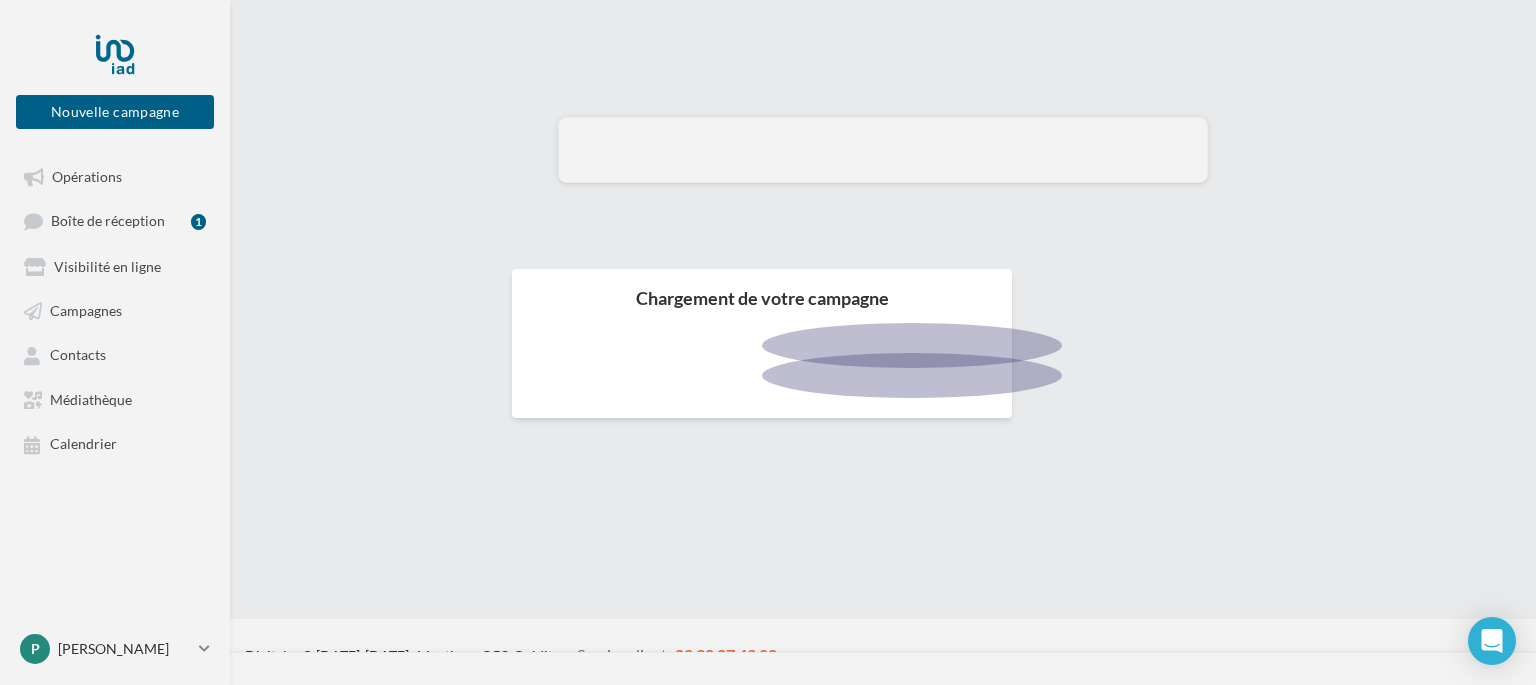 scroll, scrollTop: 0, scrollLeft: 0, axis: both 